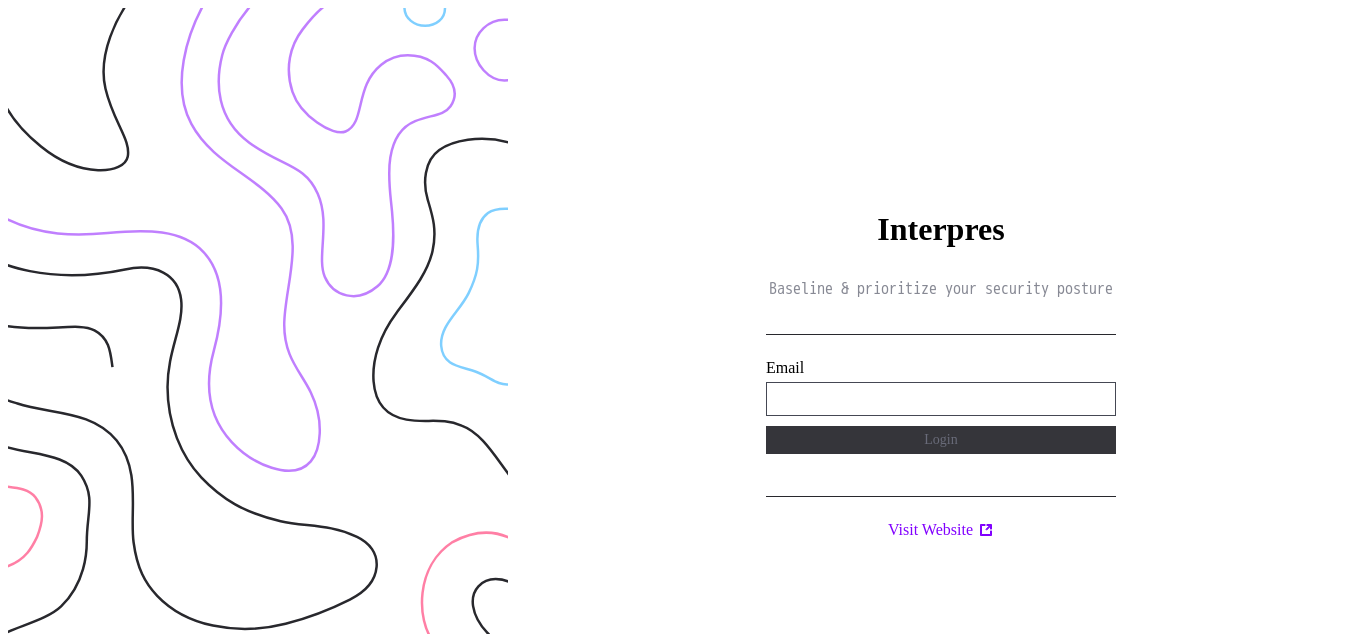 scroll, scrollTop: 0, scrollLeft: 0, axis: both 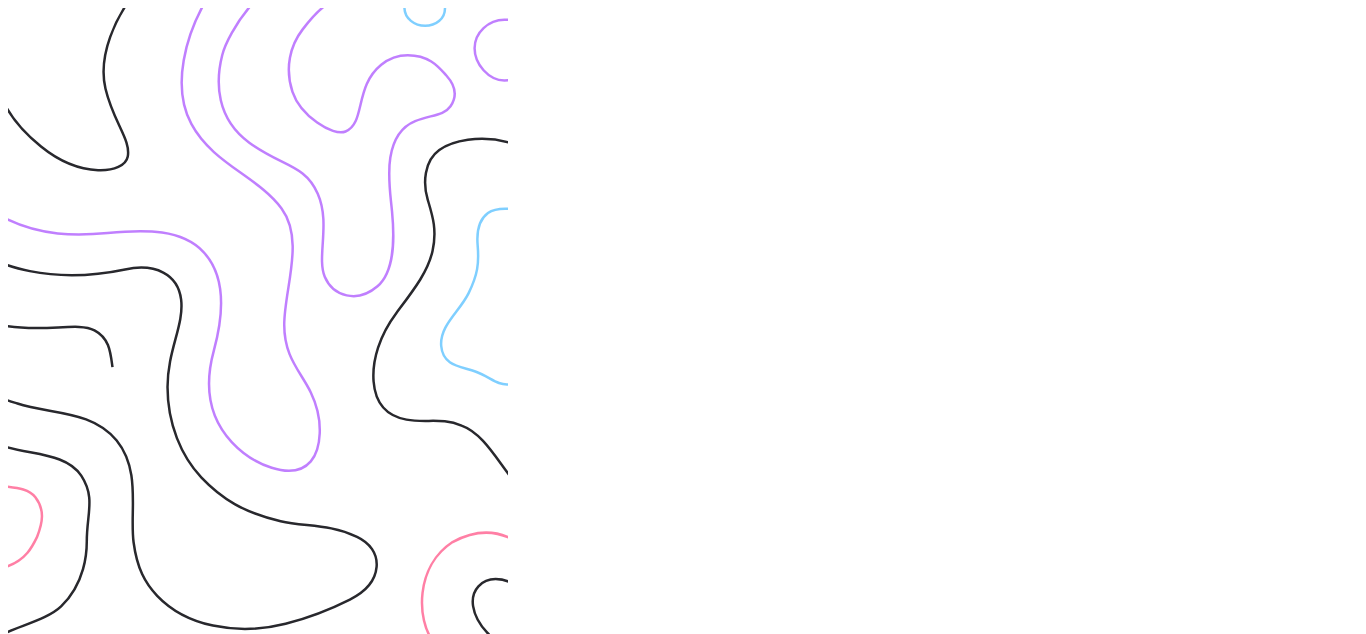 click on "Interpres Baseline & prioritize your security posture Email Login Visit Website" at bounding box center (941, 325) 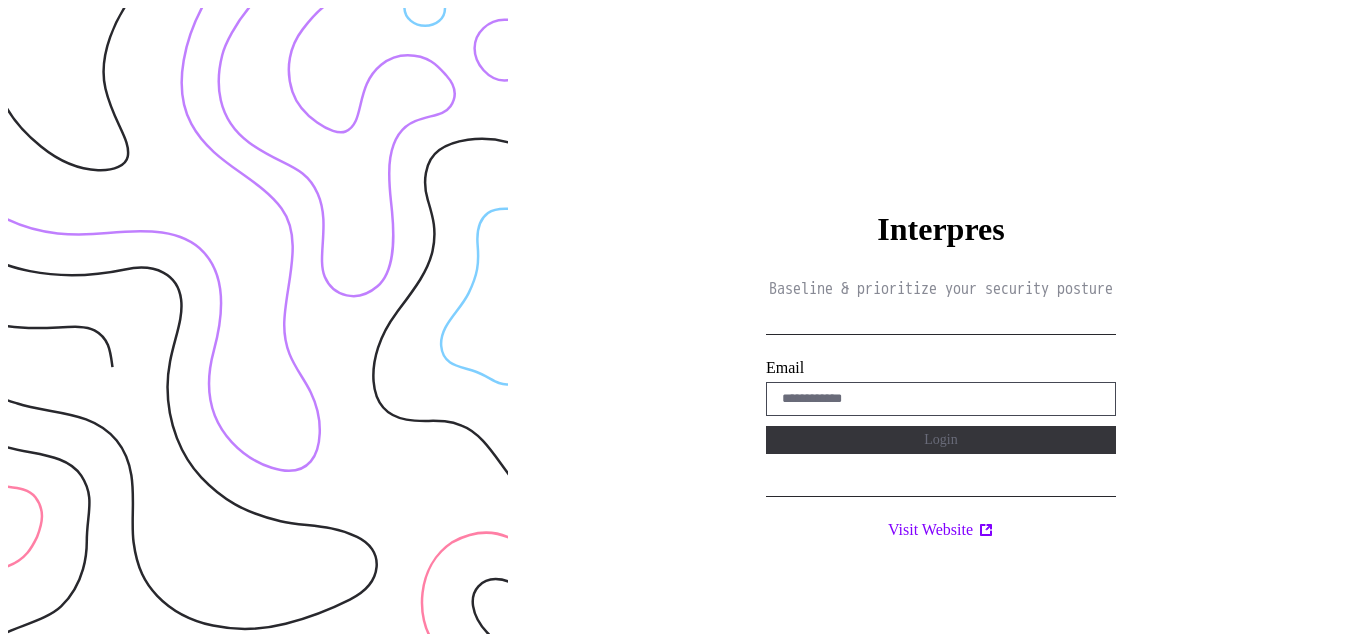 click on "Interpres Baseline & prioritize your security posture Email Login Visit Website" at bounding box center [941, 325] 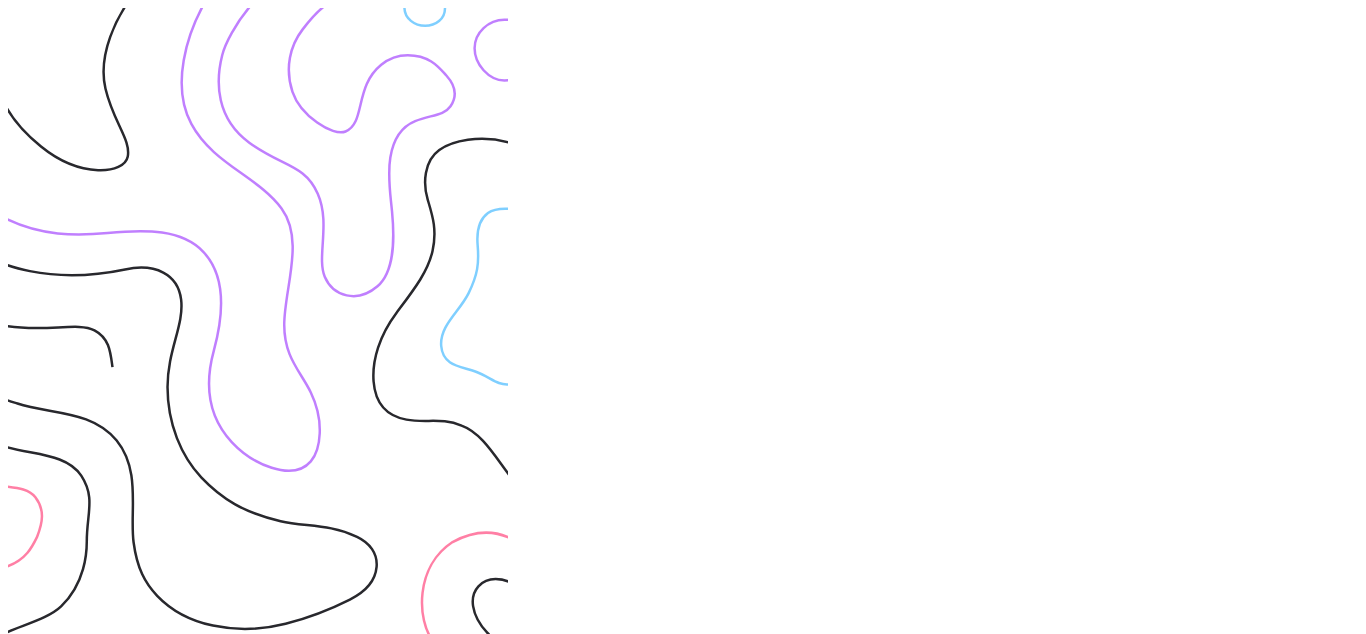click at bounding box center (258, 325) 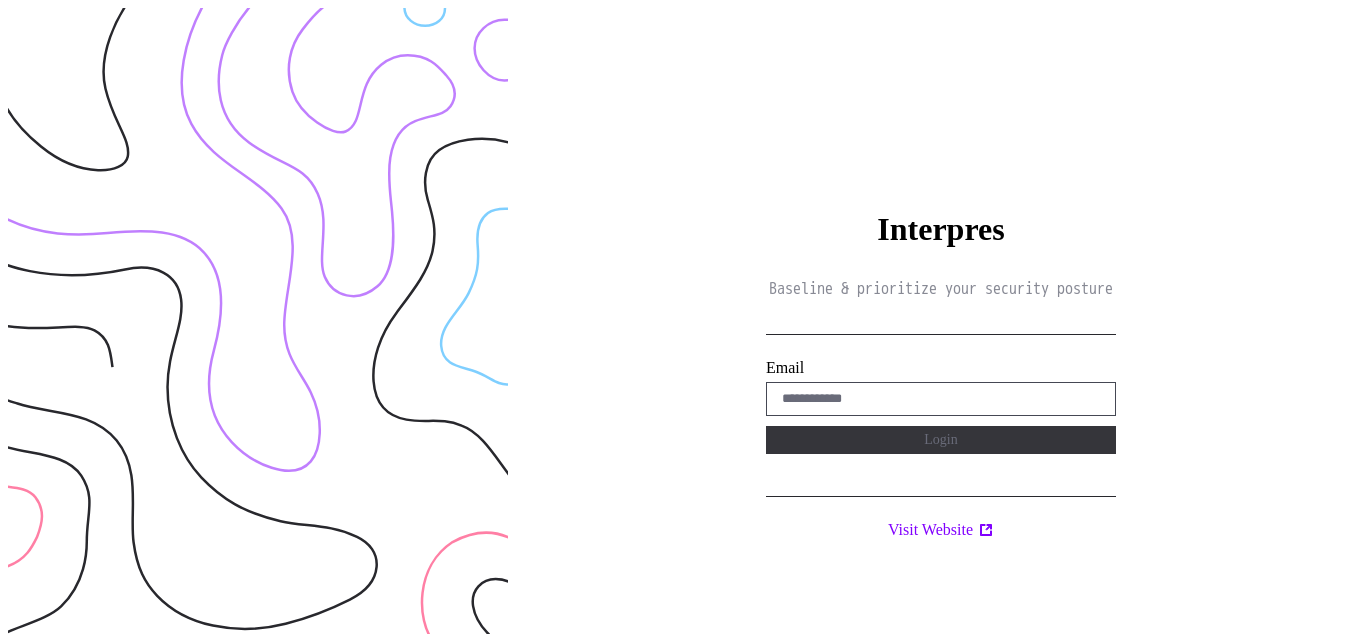 click on "Interpres Baseline & prioritize your security posture Email Login Visit Website" at bounding box center (941, 325) 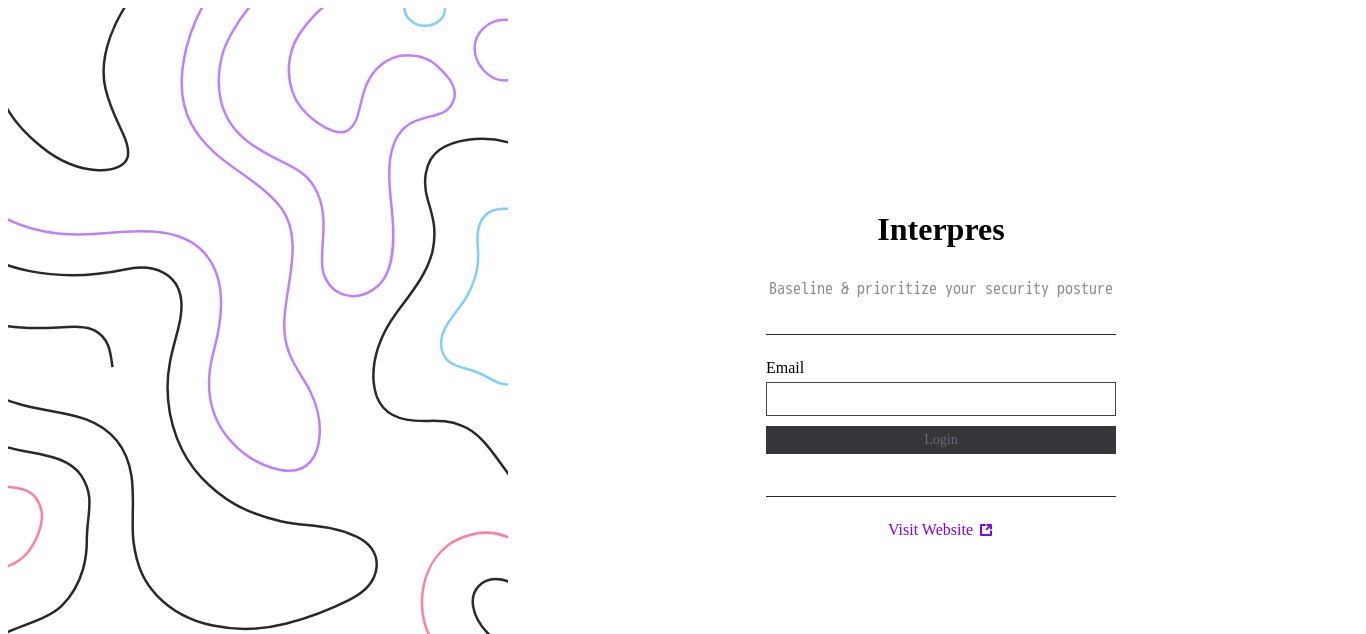type on "**********" 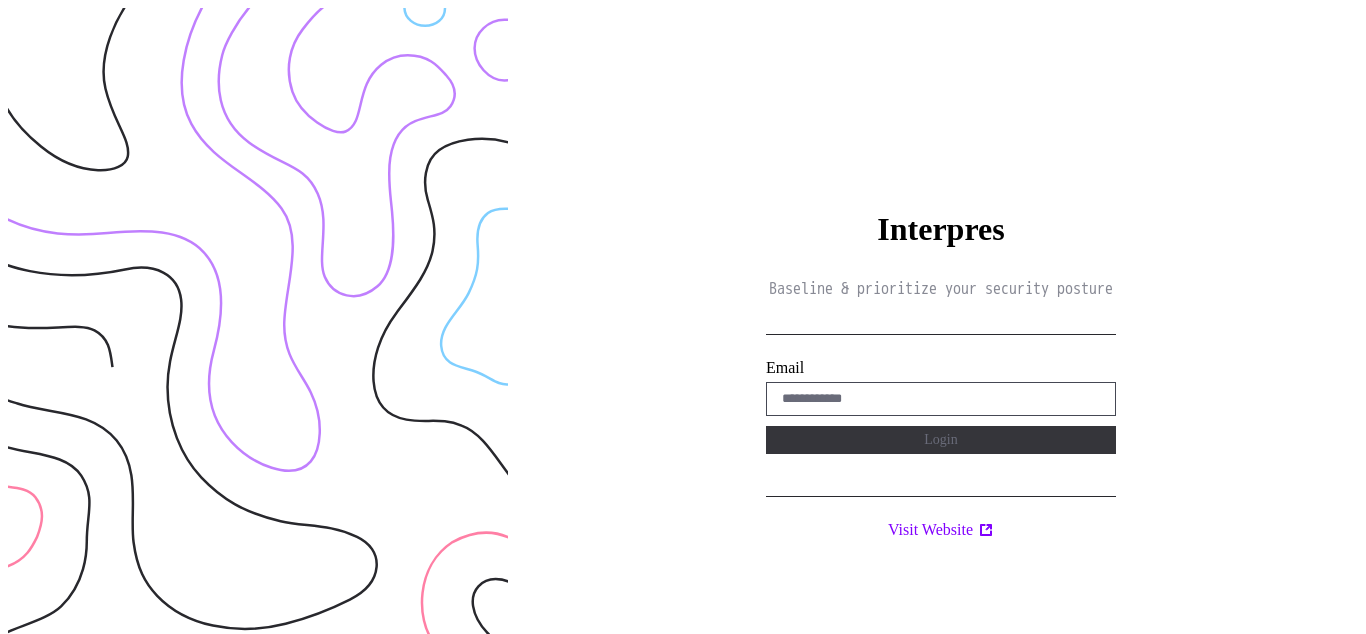 scroll, scrollTop: 0, scrollLeft: 0, axis: both 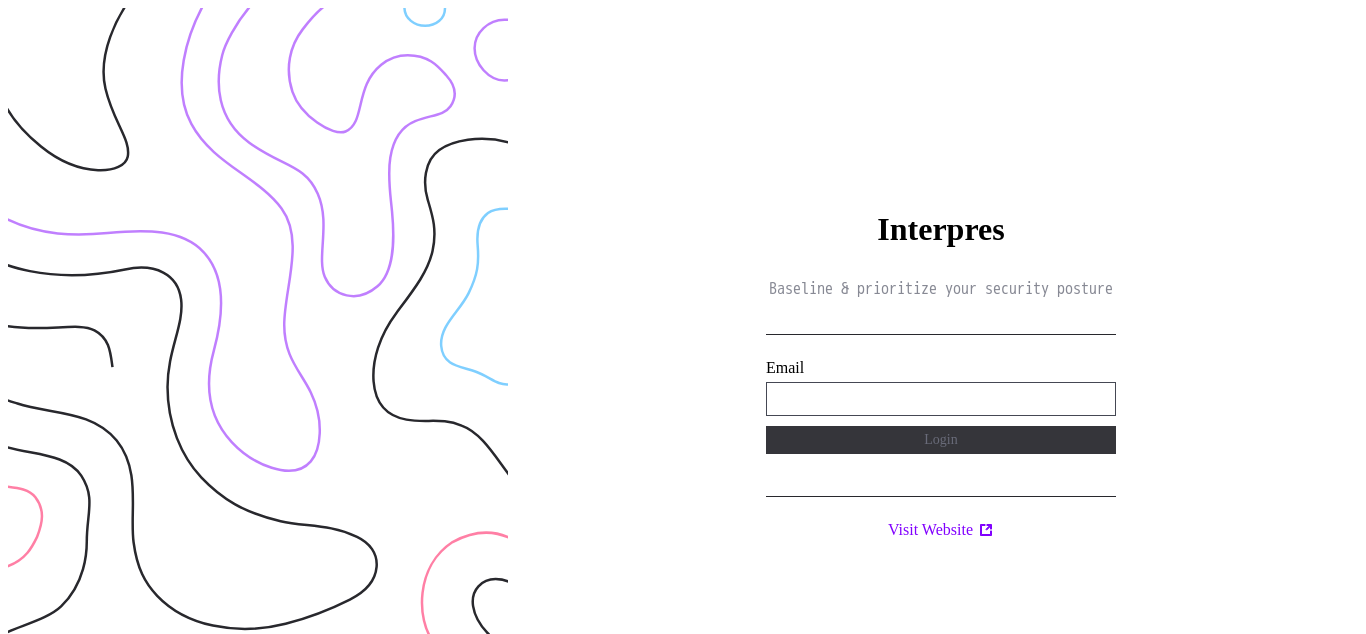 type on "**********" 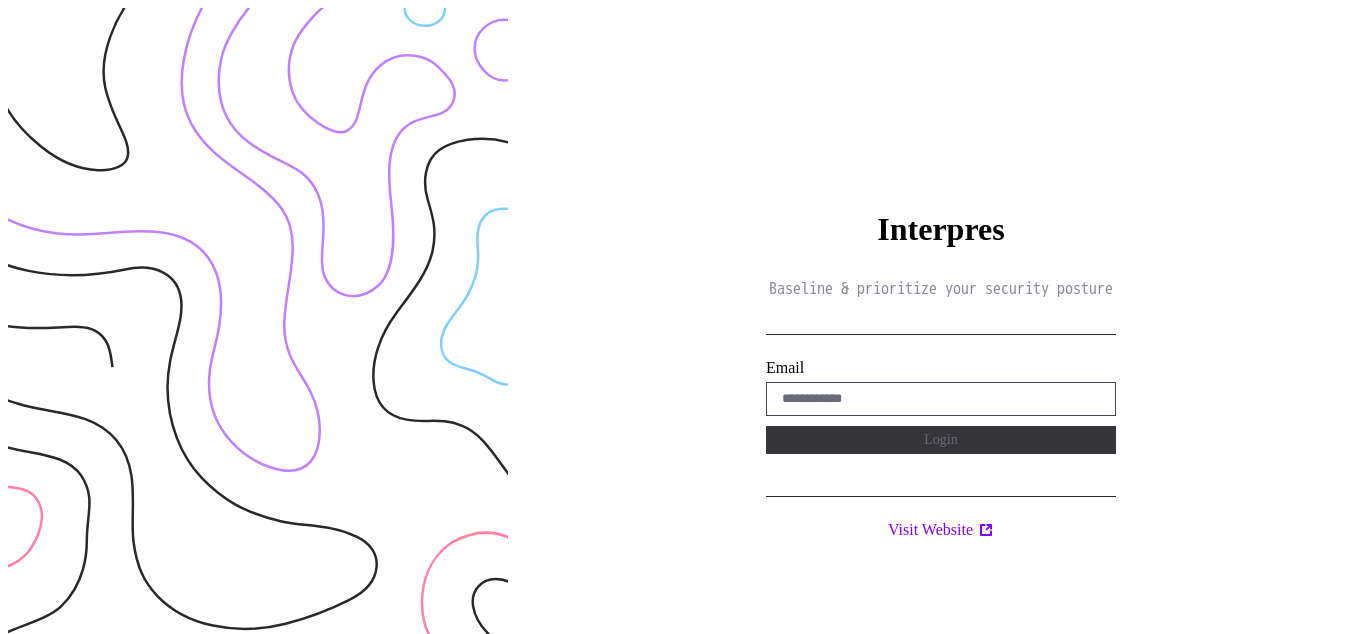 click on "Interpres Baseline & prioritize your security posture Email Login Visit Website" at bounding box center [941, 325] 